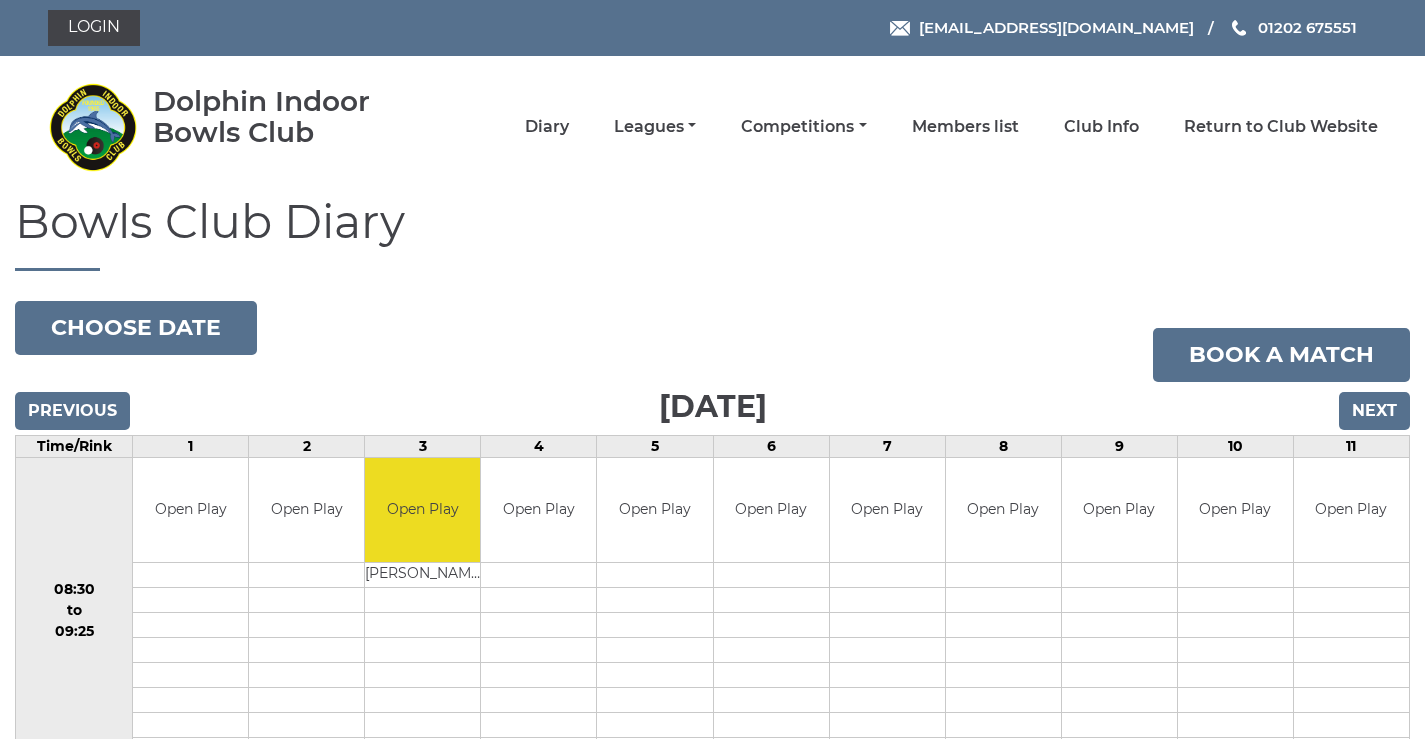 scroll, scrollTop: 0, scrollLeft: 0, axis: both 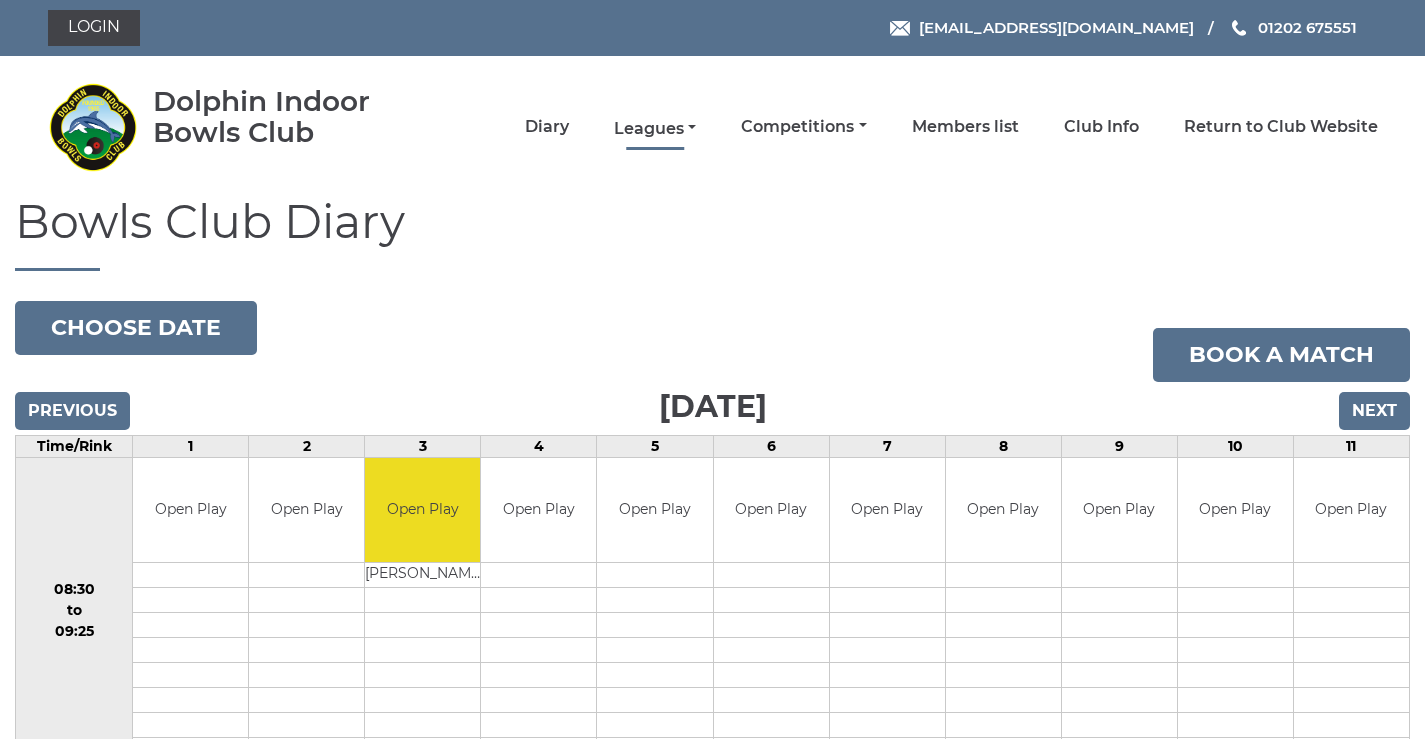 click on "Leagues" at bounding box center (655, 129) 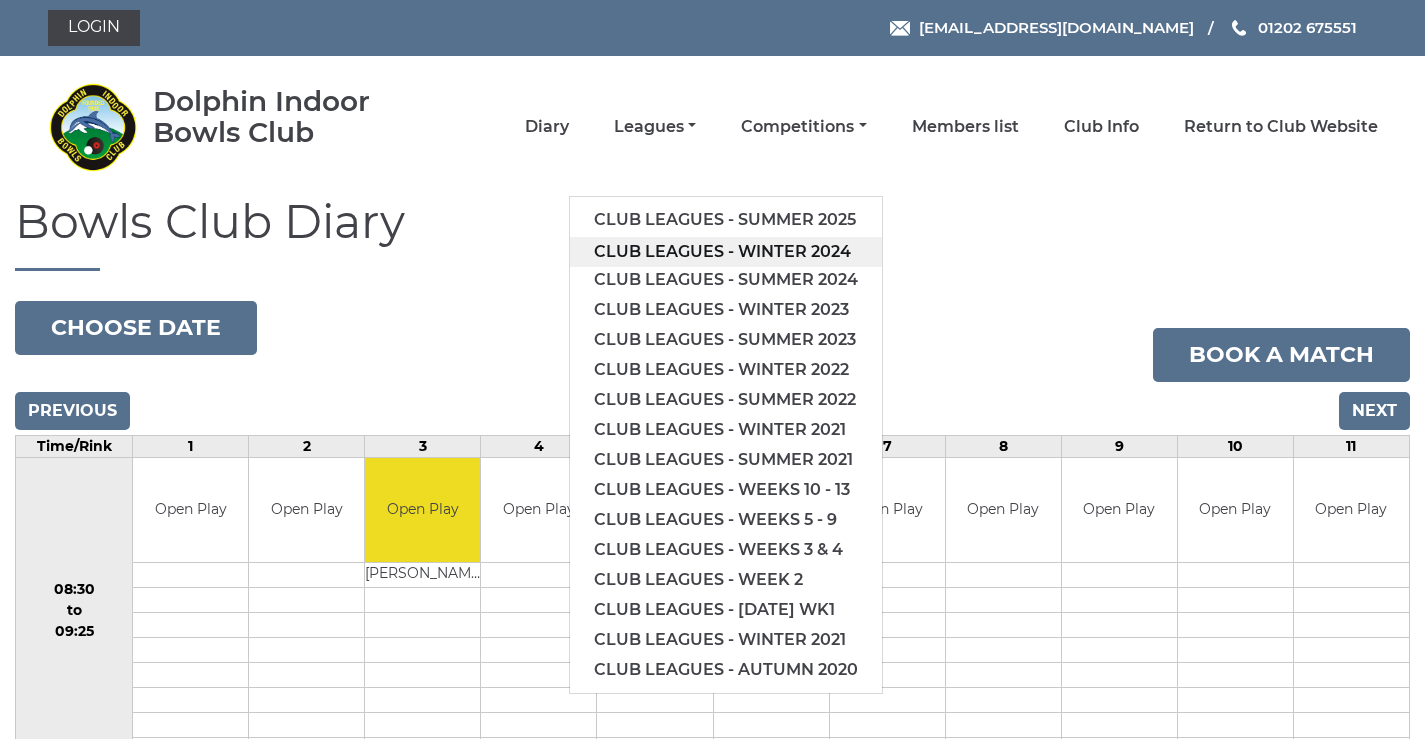click on "Club leagues - Winter 2024" at bounding box center [726, 252] 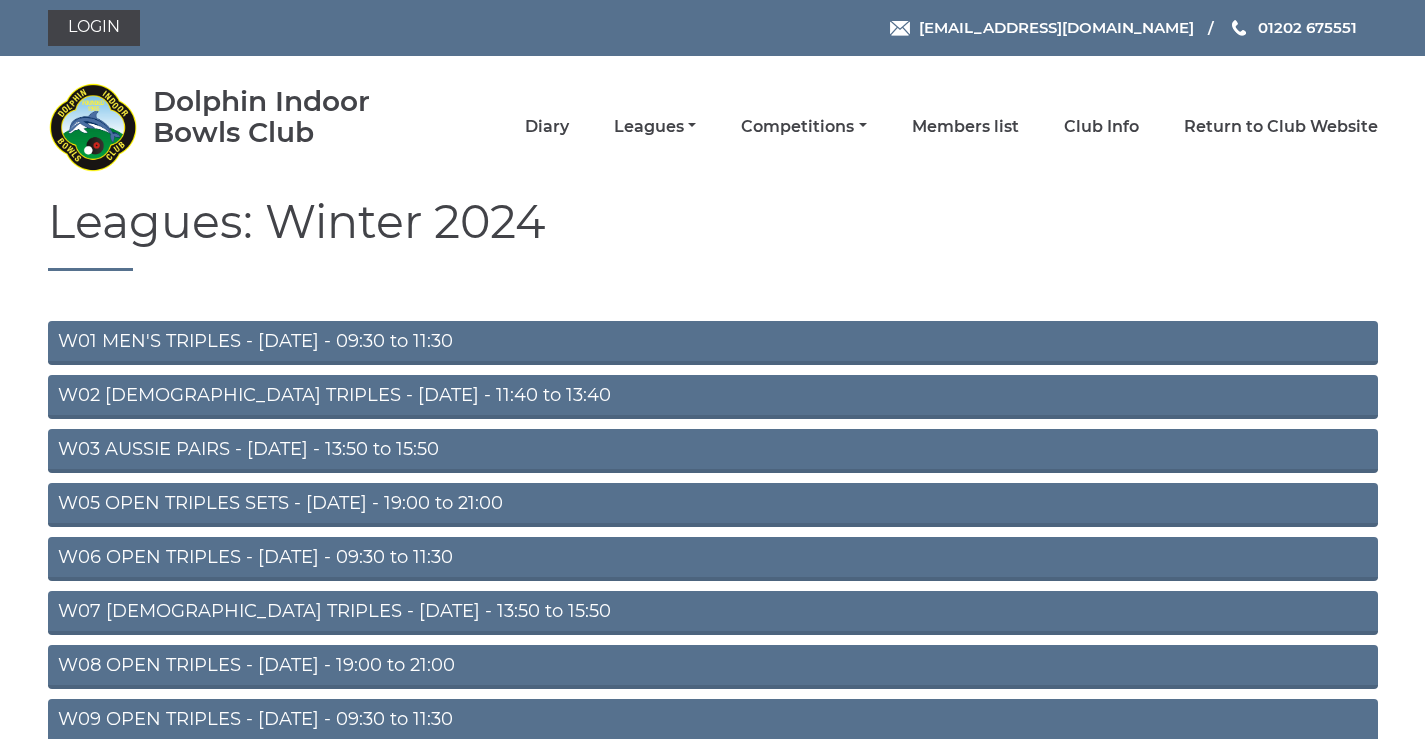 scroll, scrollTop: 645, scrollLeft: 0, axis: vertical 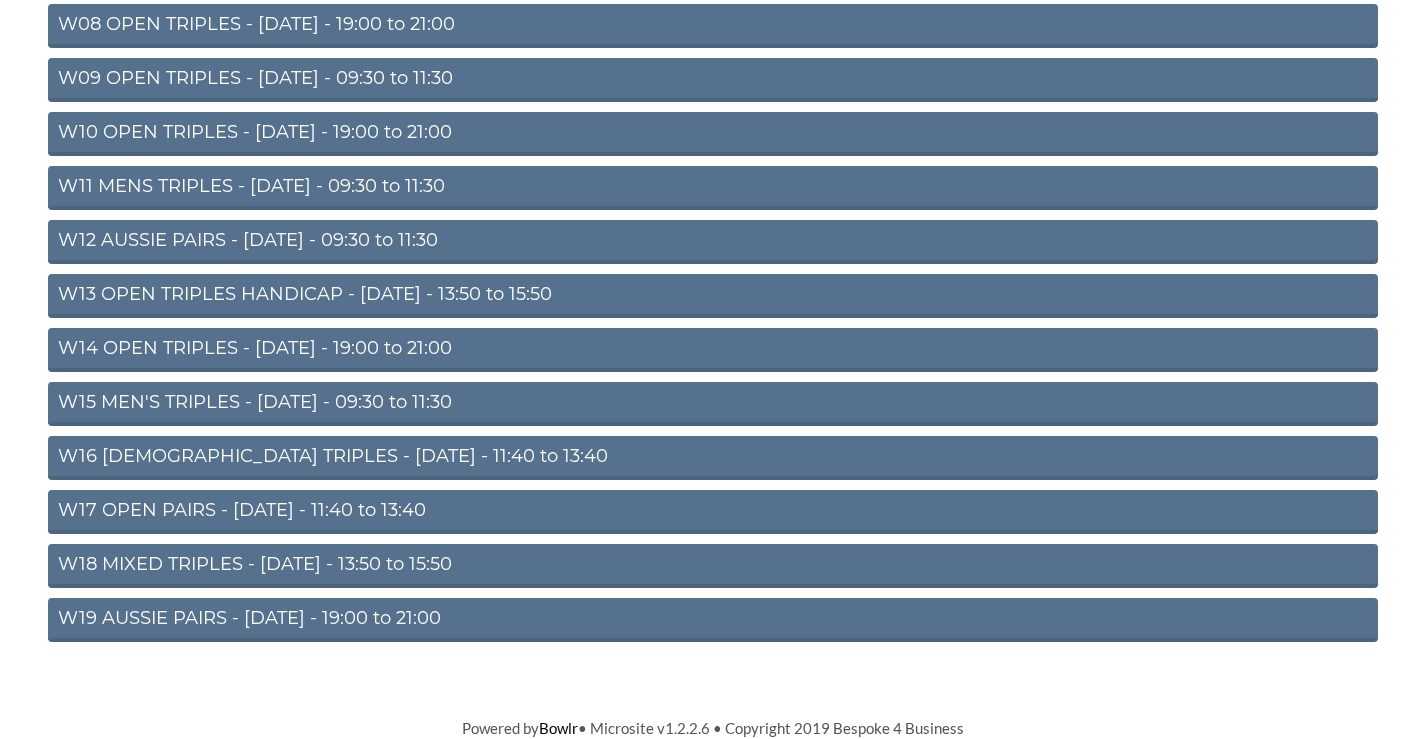 click on "W15 MEN'S TRIPLES  - [DATE] - 09:30 to 11:30" at bounding box center [713, 404] 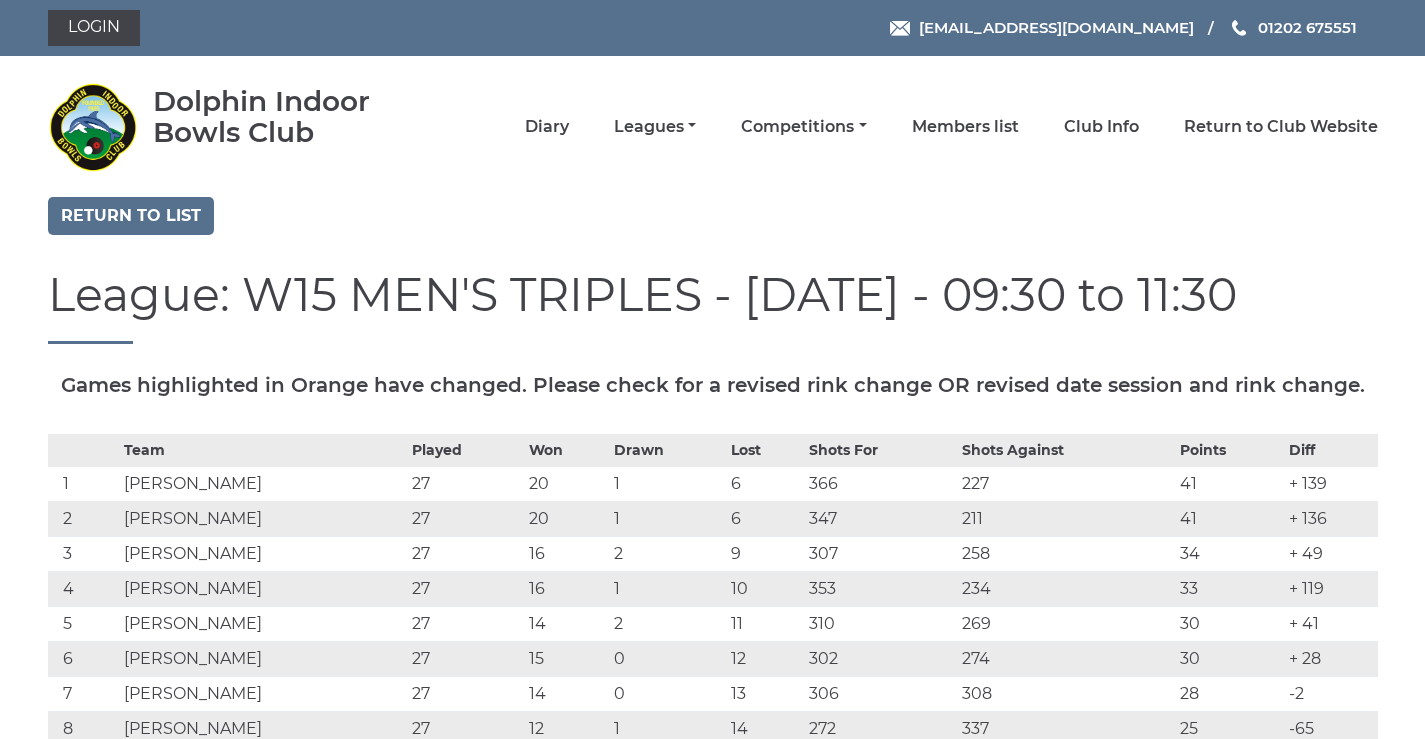 scroll, scrollTop: 233, scrollLeft: 0, axis: vertical 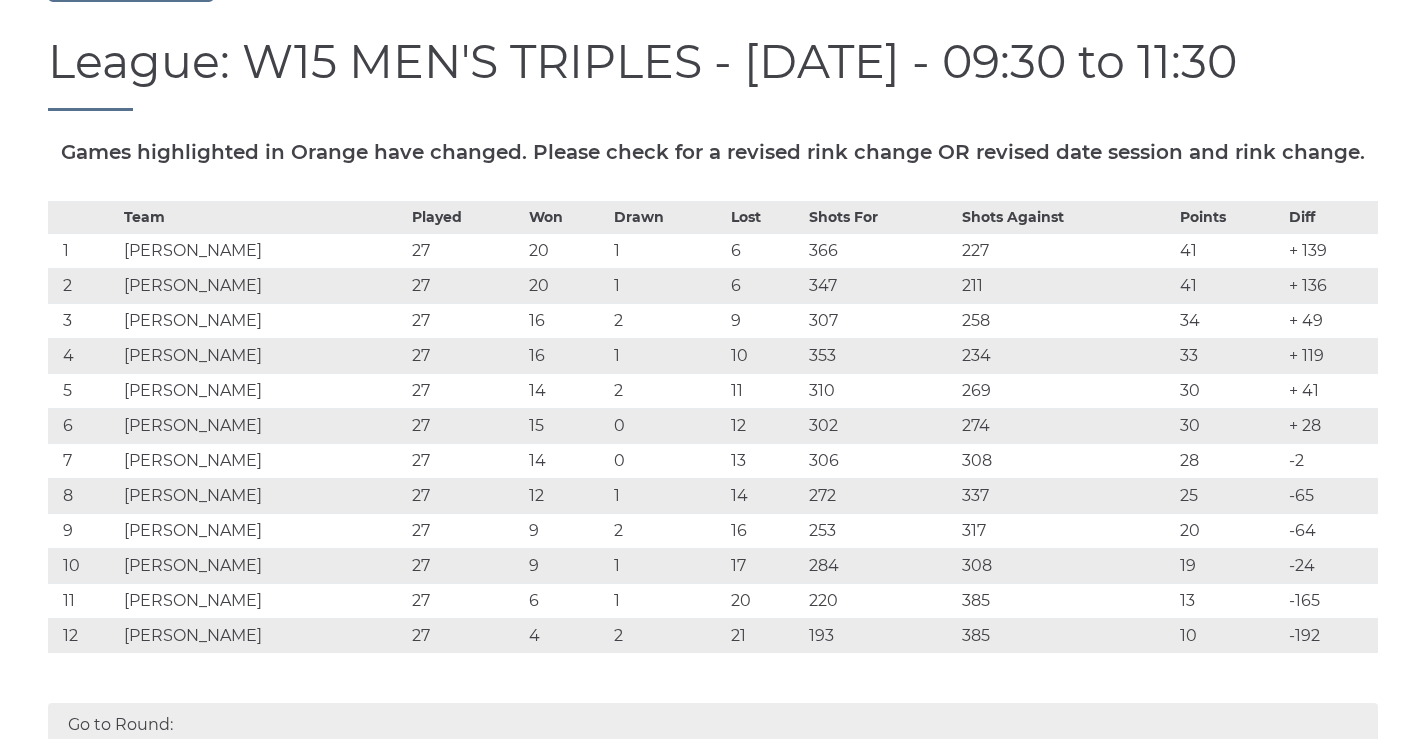 drag, startPoint x: 63, startPoint y: 294, endPoint x: 1324, endPoint y: 696, distance: 1323.5275 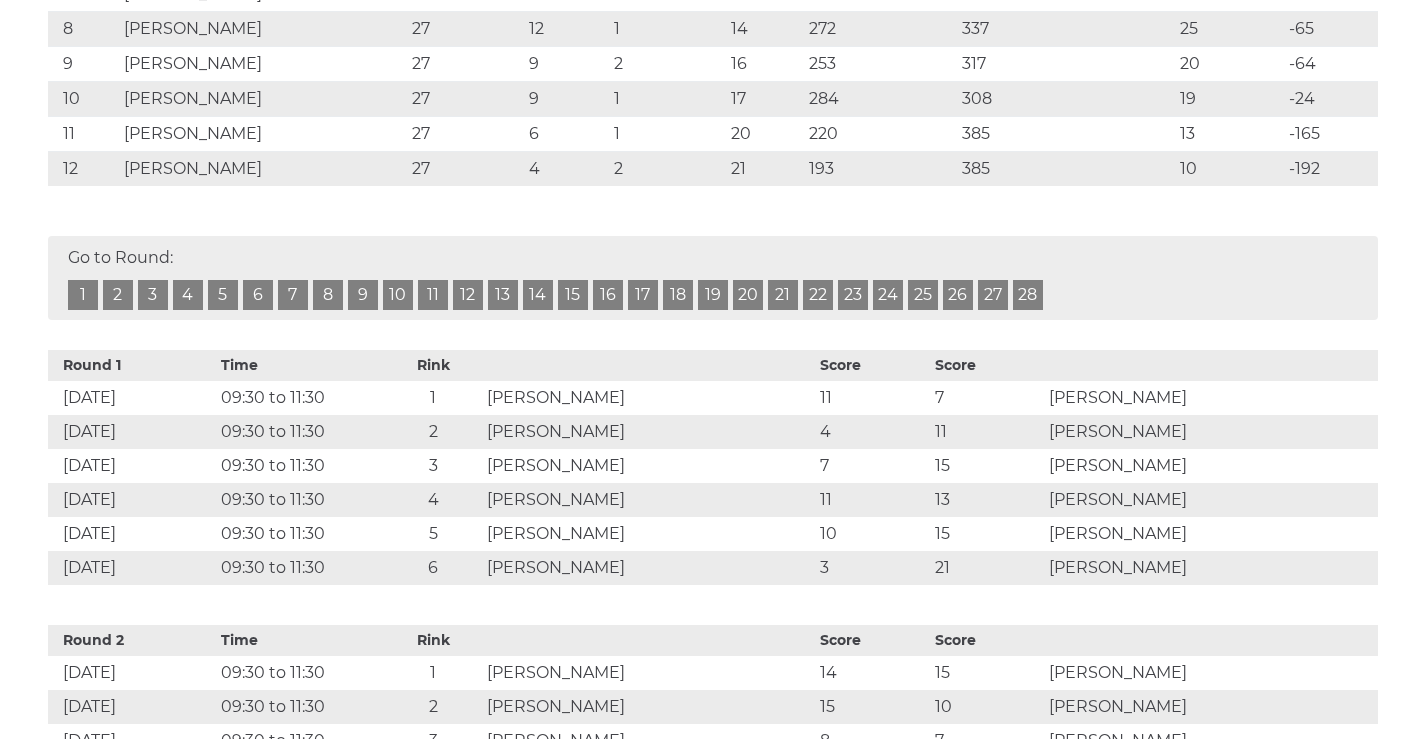 scroll, scrollTop: 467, scrollLeft: 0, axis: vertical 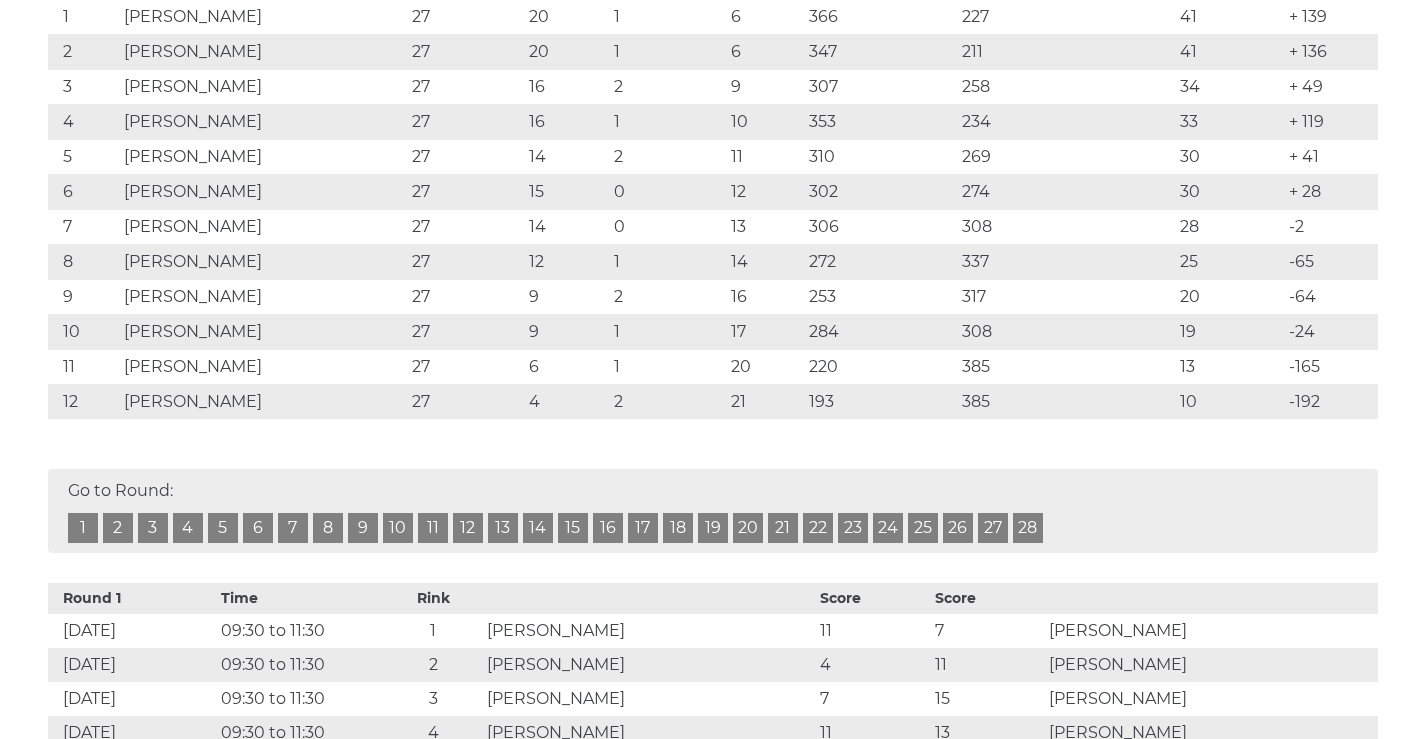 drag, startPoint x: 67, startPoint y: 62, endPoint x: 1254, endPoint y: 479, distance: 1258.1168 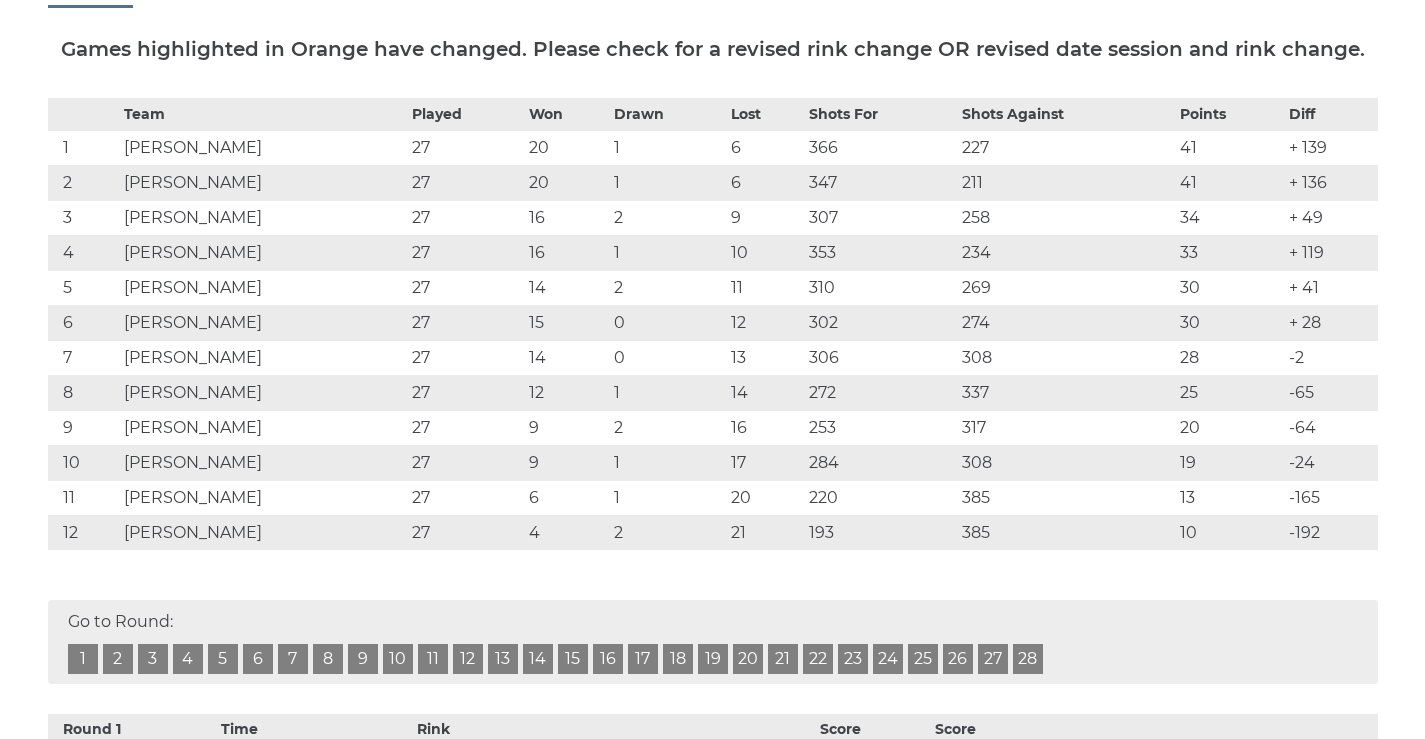 scroll, scrollTop: 0, scrollLeft: 0, axis: both 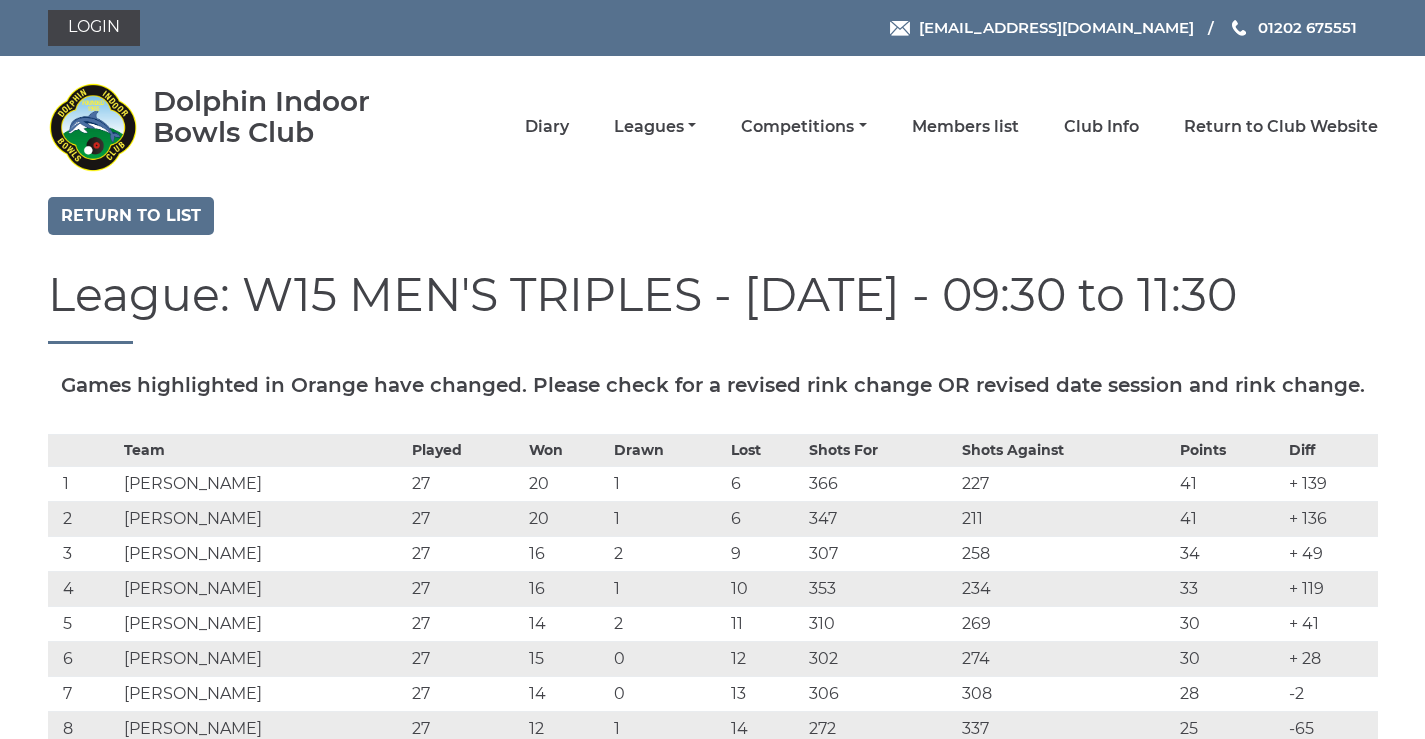 drag, startPoint x: 1350, startPoint y: 449, endPoint x: 49, endPoint y: 528, distance: 1303.3964 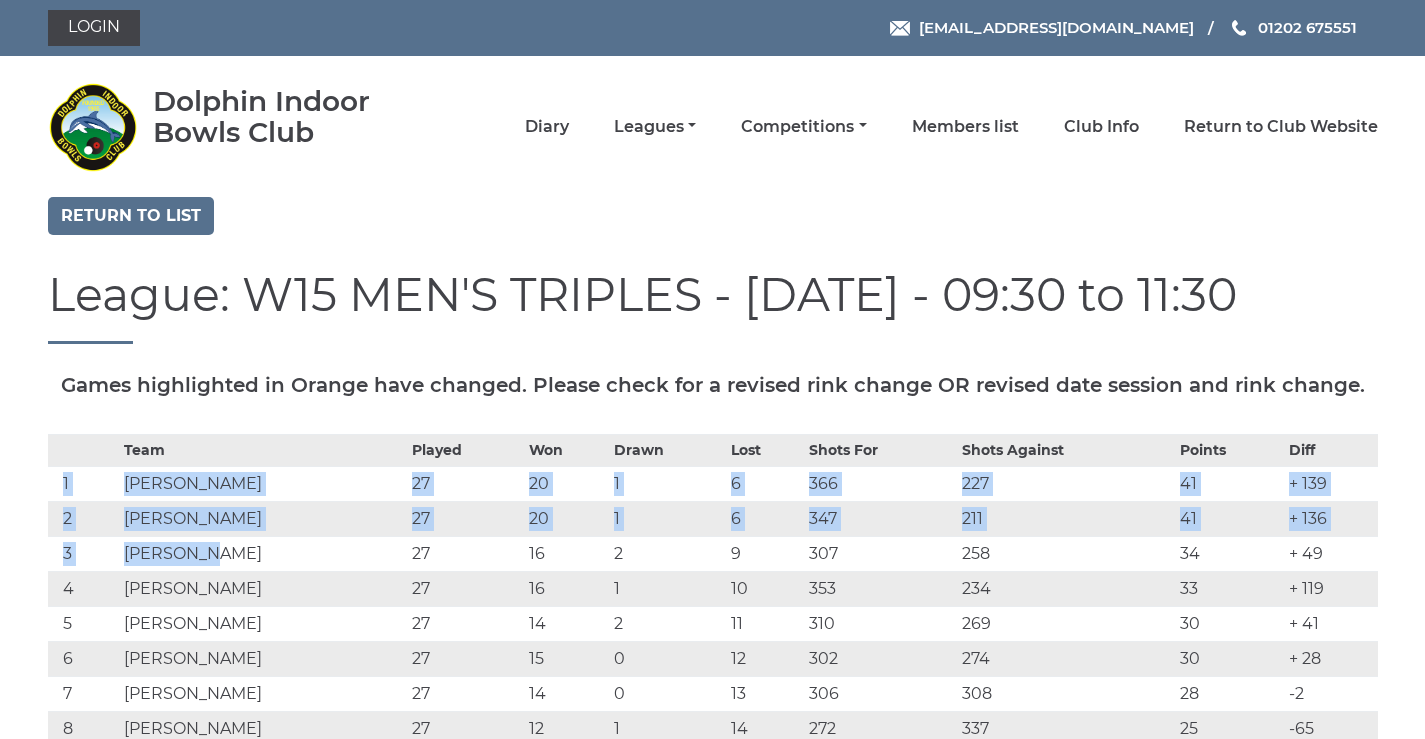 drag, startPoint x: 60, startPoint y: 529, endPoint x: 264, endPoint y: 610, distance: 219.4926 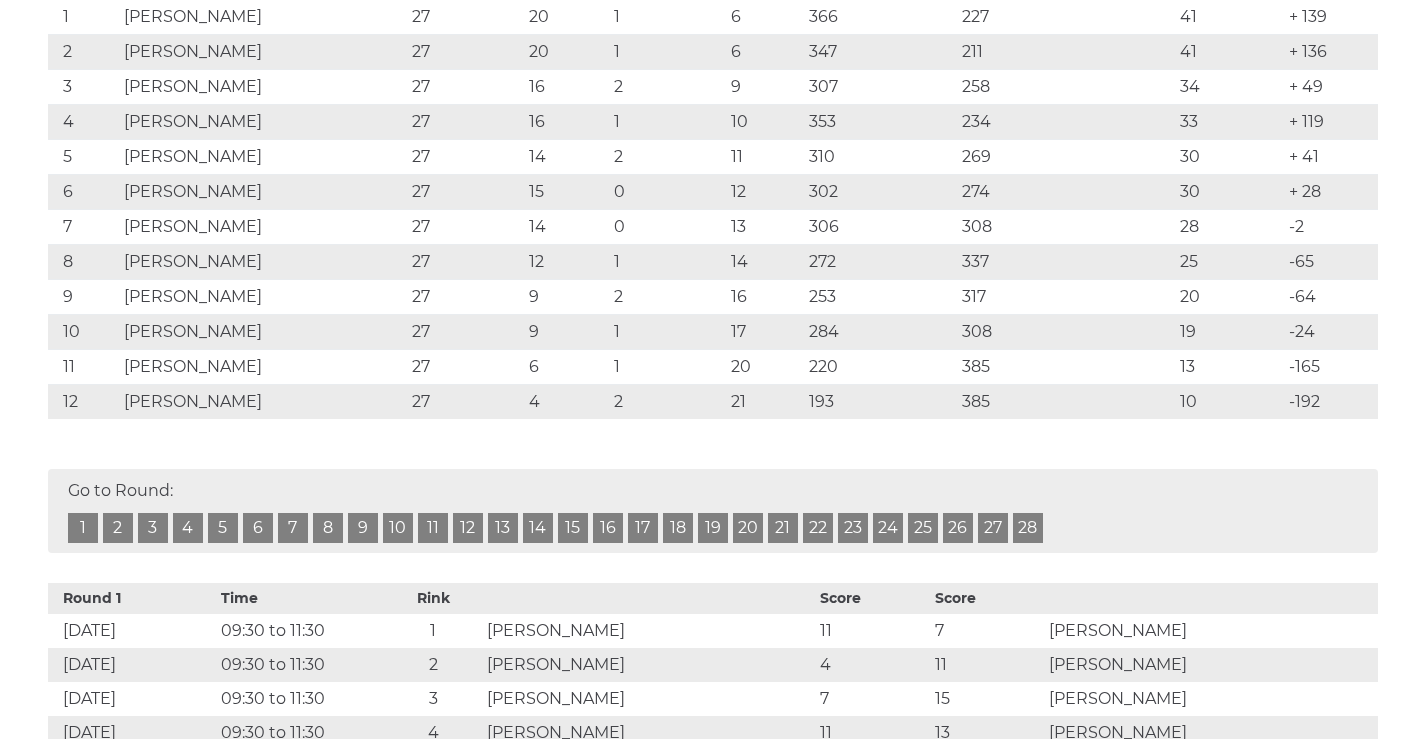 click at bounding box center [84, -17] 